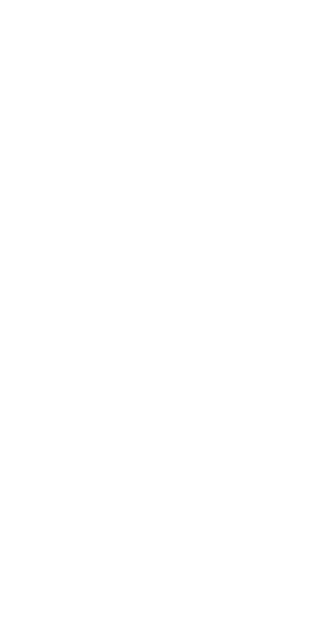 scroll, scrollTop: 0, scrollLeft: 0, axis: both 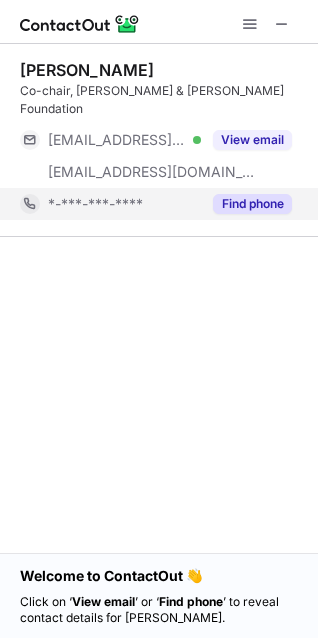 click on "Find phone" at bounding box center (252, 204) 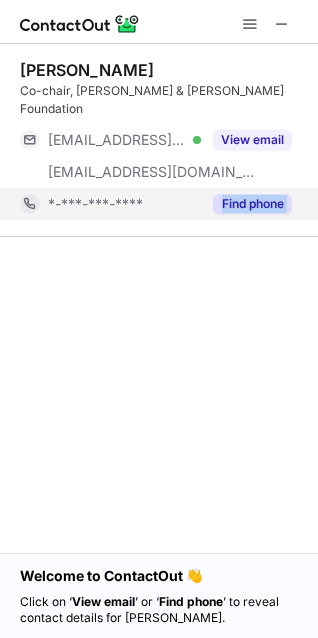 click on "*-***-***-****" at bounding box center [124, 204] 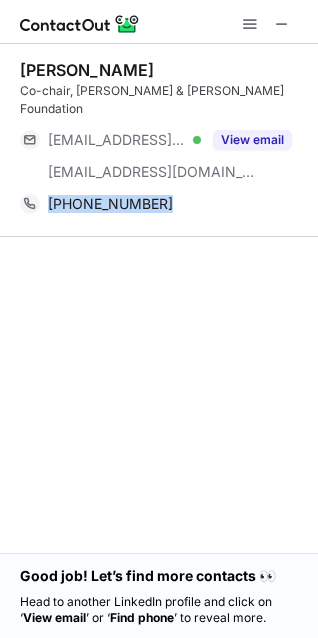 click on "[PERSON_NAME] Co-chair, Bill & [PERSON_NAME] Foundation [EMAIL_ADDRESS][DOMAIN_NAME] Verified [EMAIL_ADDRESS][DOMAIN_NAME] View email [PHONE_NUMBER] Copy" at bounding box center [159, 298] 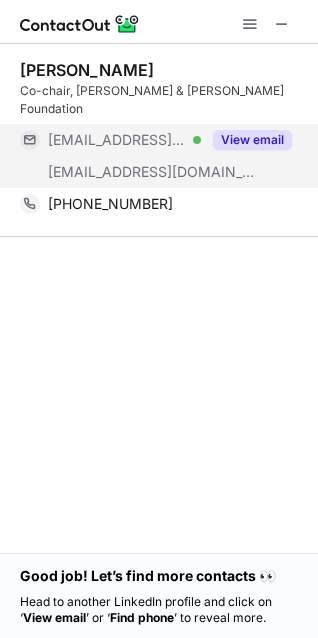 click on "View email" at bounding box center (252, 140) 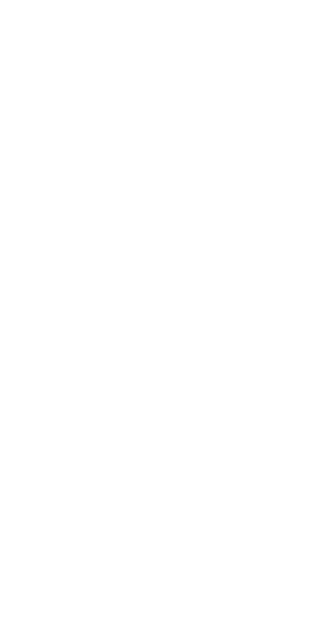 scroll, scrollTop: 0, scrollLeft: 0, axis: both 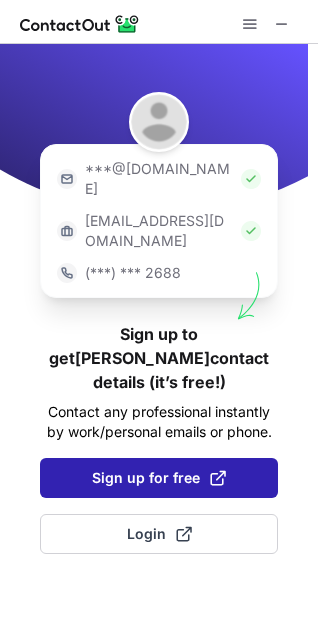 click on "Sign up for free" at bounding box center [159, 478] 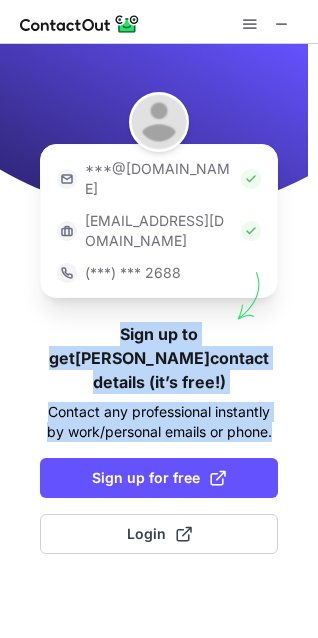 drag, startPoint x: 276, startPoint y: 372, endPoint x: 33, endPoint y: 297, distance: 254.31084 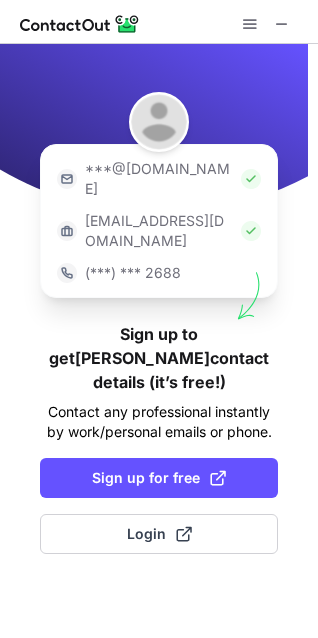 click on "***@gmail.com ***@company.com (***) *** 2688 Sign up to get  Dylan’s  contact details (it’s free!) Contact any professional instantly by work/personal emails or phone. Sign up for free Login" at bounding box center [159, 341] 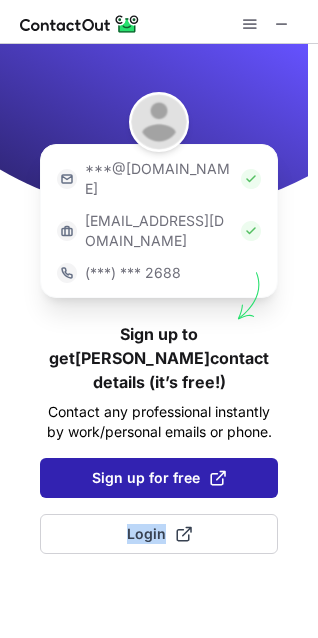 click on "Sign up for free" at bounding box center [159, 478] 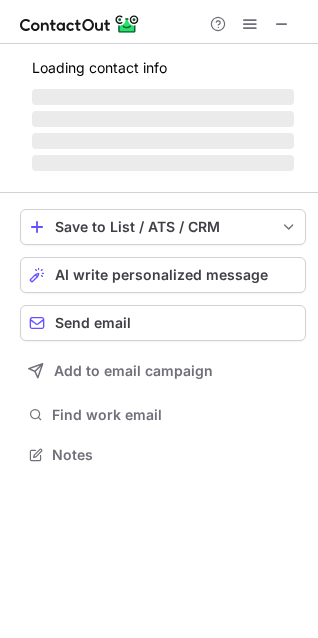 scroll, scrollTop: 10, scrollLeft: 10, axis: both 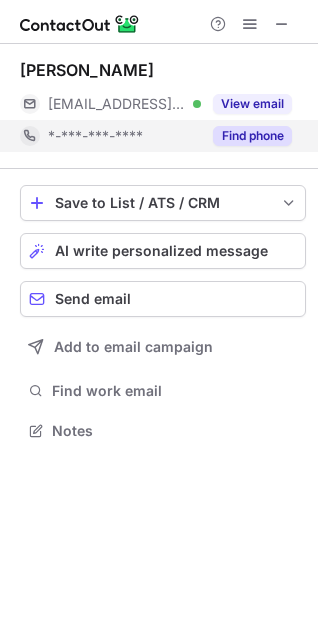 click on "Find phone" at bounding box center [252, 136] 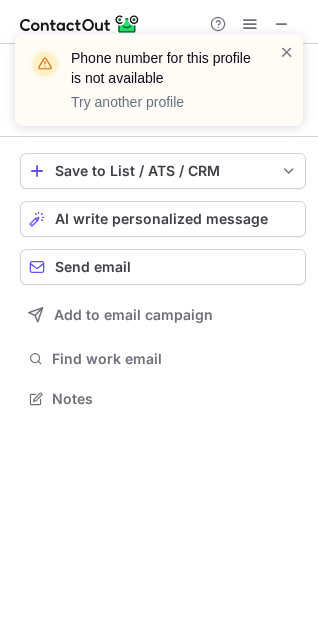 scroll, scrollTop: 385, scrollLeft: 318, axis: both 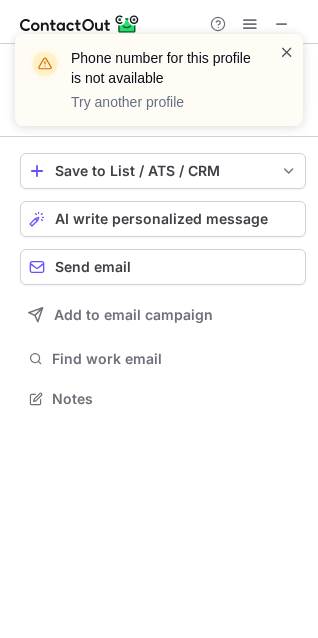 click at bounding box center [287, 52] 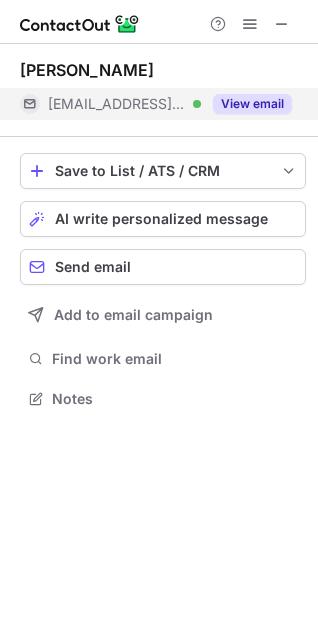 click on "View email" at bounding box center [252, 104] 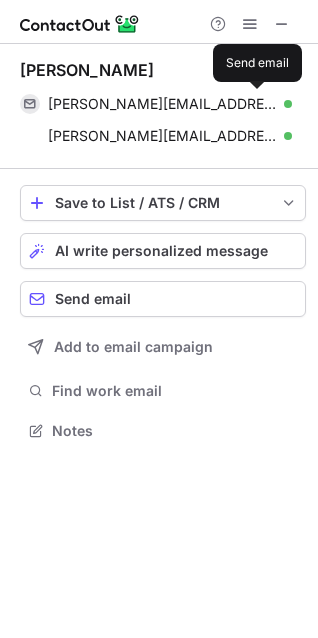 scroll, scrollTop: 10, scrollLeft: 10, axis: both 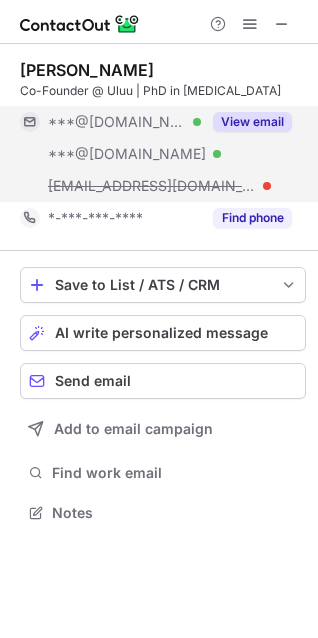 click on "View email" at bounding box center (252, 122) 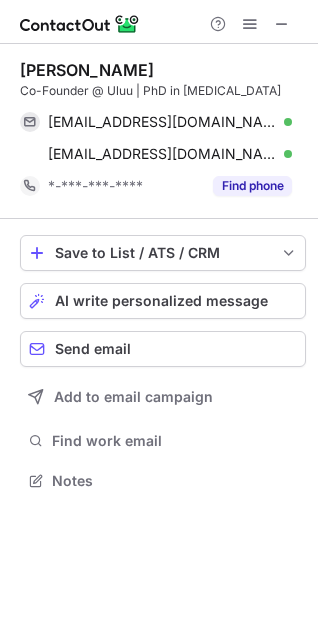 scroll, scrollTop: 467, scrollLeft: 318, axis: both 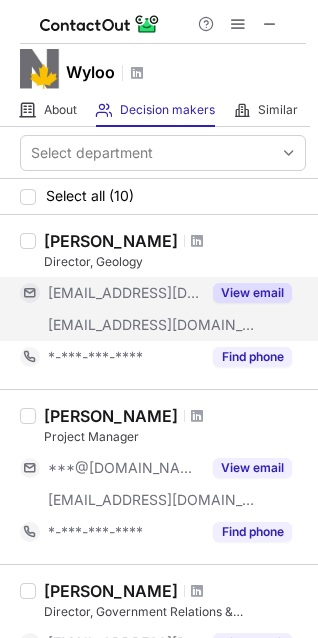 click on "View email" at bounding box center (252, 293) 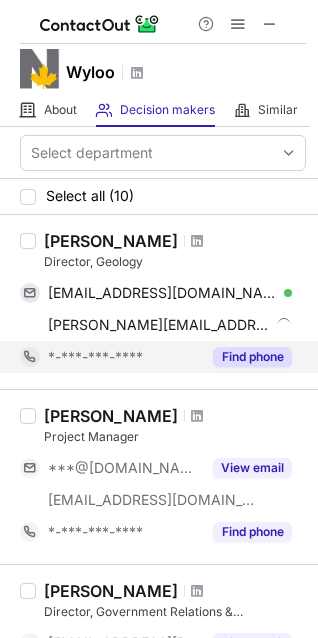 click on "Find phone" at bounding box center (252, 357) 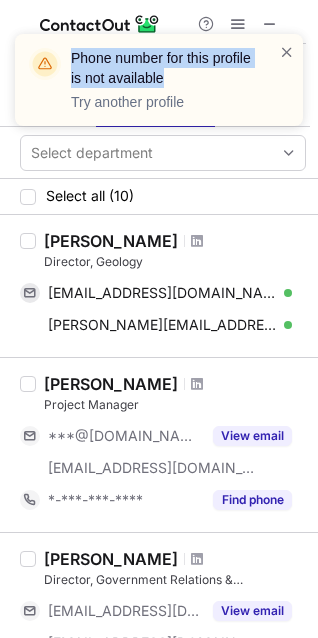 drag, startPoint x: 232, startPoint y: 74, endPoint x: 74, endPoint y: 58, distance: 158.80806 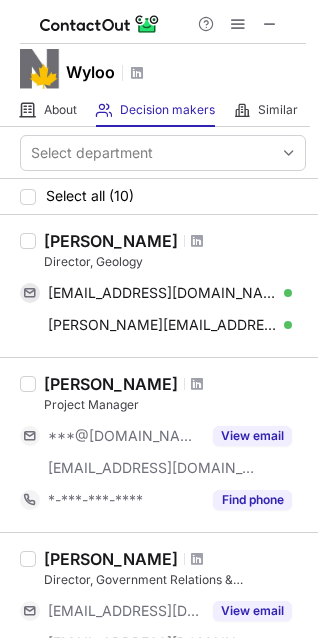 click on "[PERSON_NAME]" at bounding box center (175, 384) 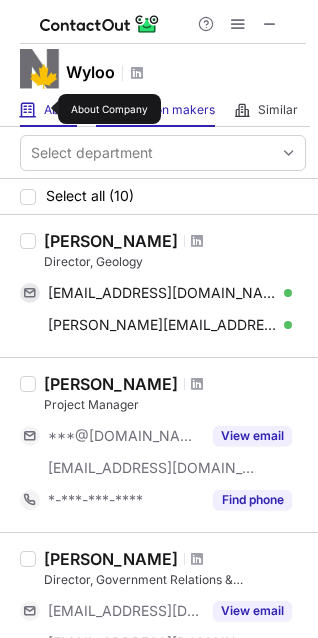 click on "About" at bounding box center (60, 110) 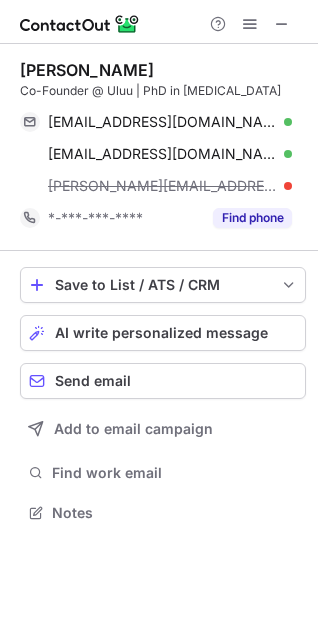 scroll, scrollTop: 10, scrollLeft: 10, axis: both 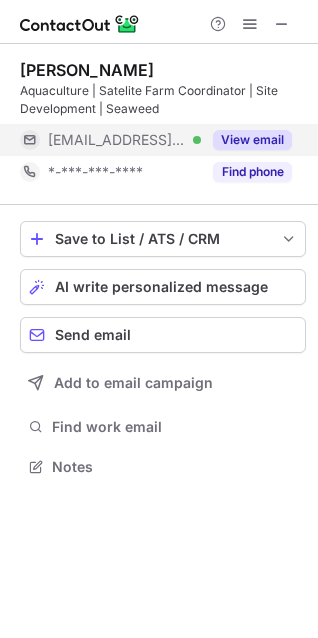 click on "View email" at bounding box center (252, 140) 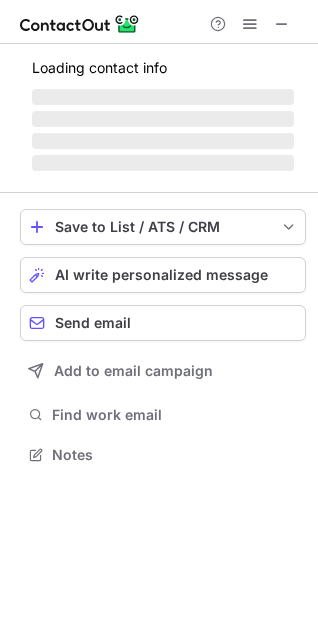 scroll, scrollTop: 10, scrollLeft: 10, axis: both 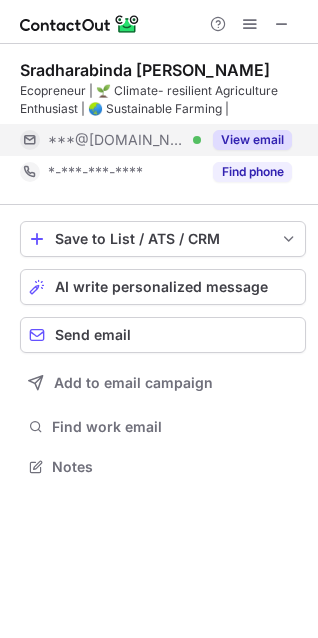 click on "View email" at bounding box center [252, 140] 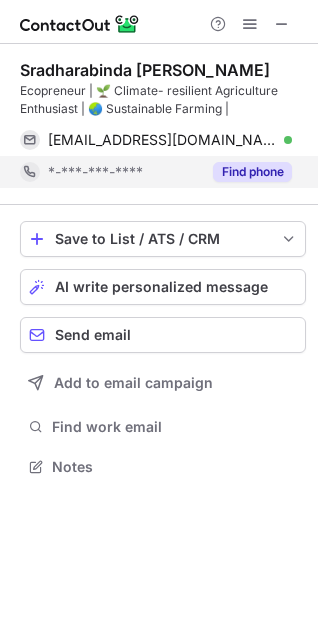 click on "Find phone" at bounding box center [252, 172] 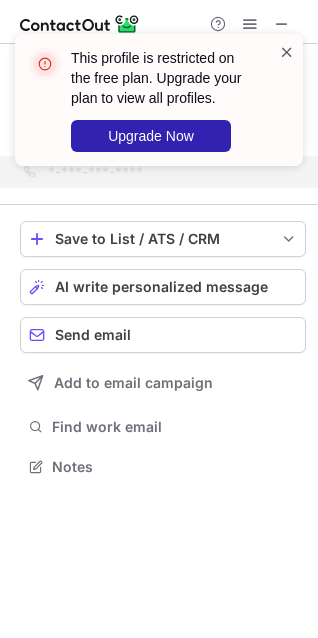 click at bounding box center (287, 52) 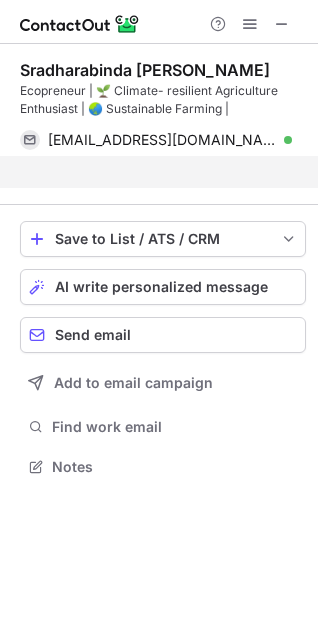 scroll, scrollTop: 421, scrollLeft: 318, axis: both 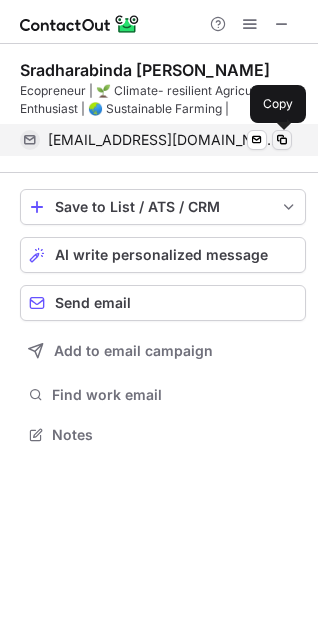 click at bounding box center [282, 140] 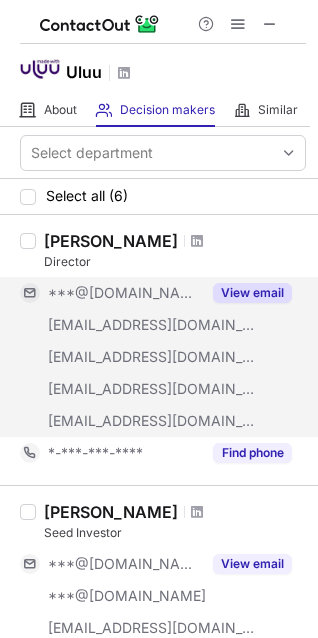click on "View email" at bounding box center (252, 293) 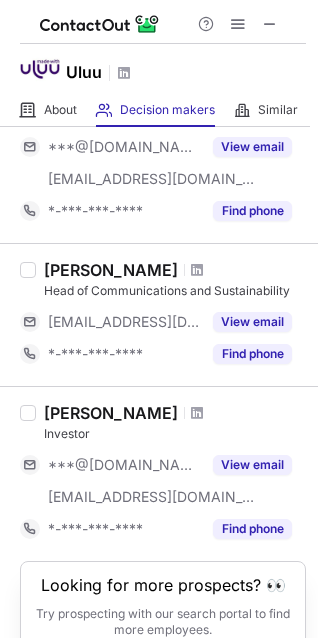 scroll, scrollTop: 778, scrollLeft: 0, axis: vertical 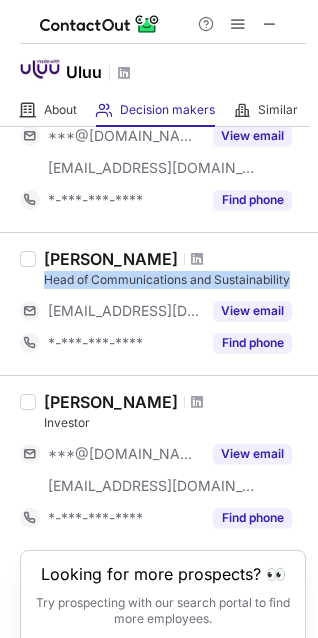 drag, startPoint x: 46, startPoint y: 279, endPoint x: 300, endPoint y: 282, distance: 254.01772 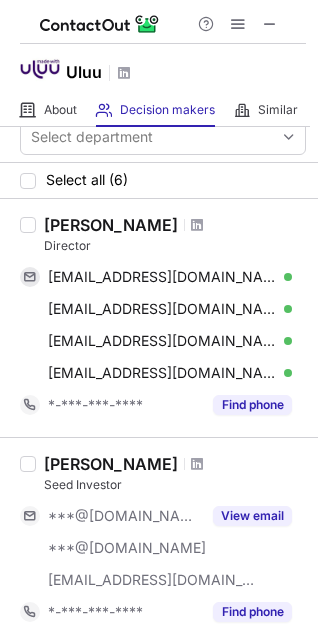 scroll, scrollTop: 0, scrollLeft: 0, axis: both 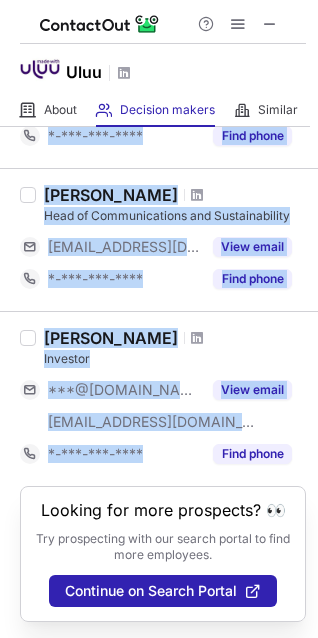 drag, startPoint x: 10, startPoint y: 238, endPoint x: 143, endPoint y: 459, distance: 257.9341 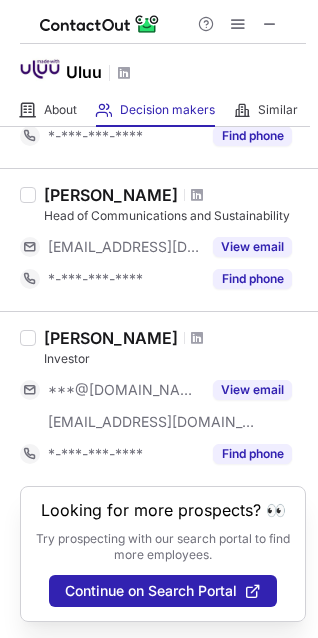 click on "Looking for more prospects? 👀" at bounding box center [163, 510] 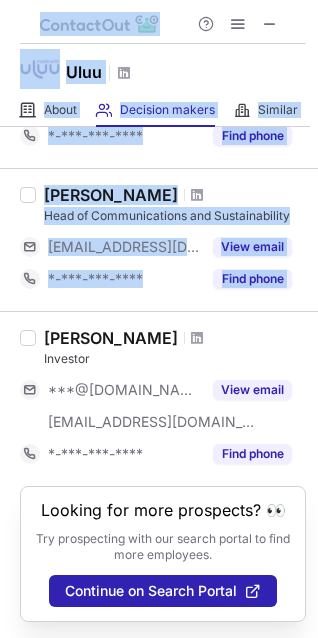 drag, startPoint x: 20, startPoint y: 454, endPoint x: -1, endPoint y: 337, distance: 118.869675 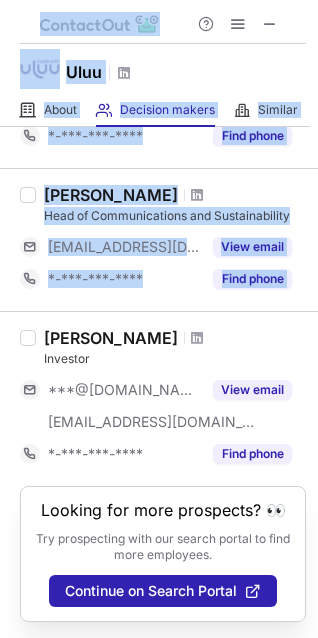 click on "[PERSON_NAME] Investor ***@[DOMAIN_NAME] [EMAIL_ADDRESS][DOMAIN_NAME] View email *-***-***-**** Find phone" at bounding box center [159, 398] 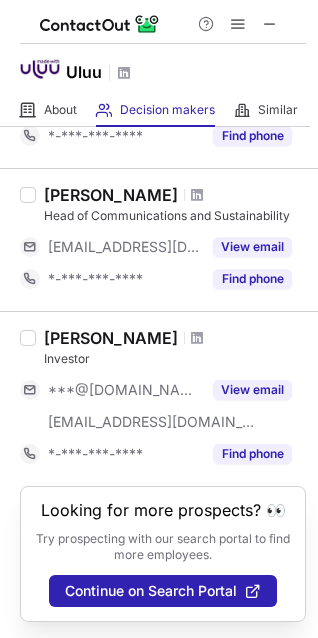 click on "[PERSON_NAME]" at bounding box center [175, 338] 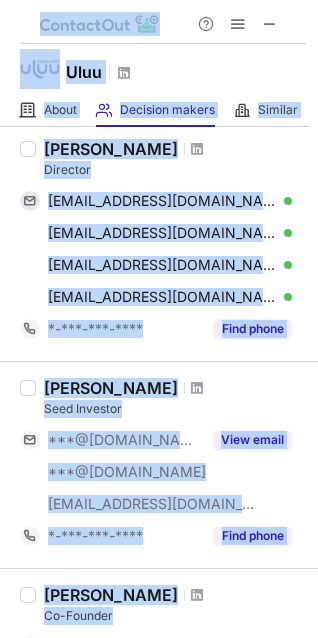 scroll, scrollTop: 0, scrollLeft: 0, axis: both 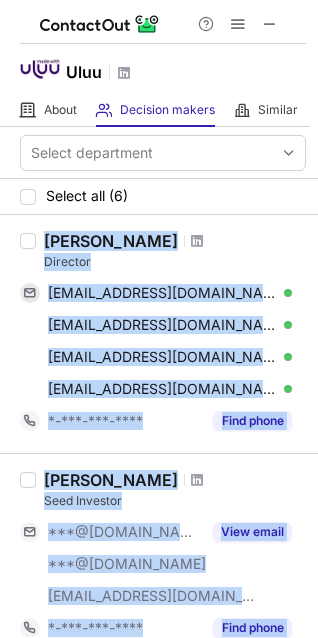 drag, startPoint x: 125, startPoint y: 339, endPoint x: 36, endPoint y: 240, distance: 133.12401 